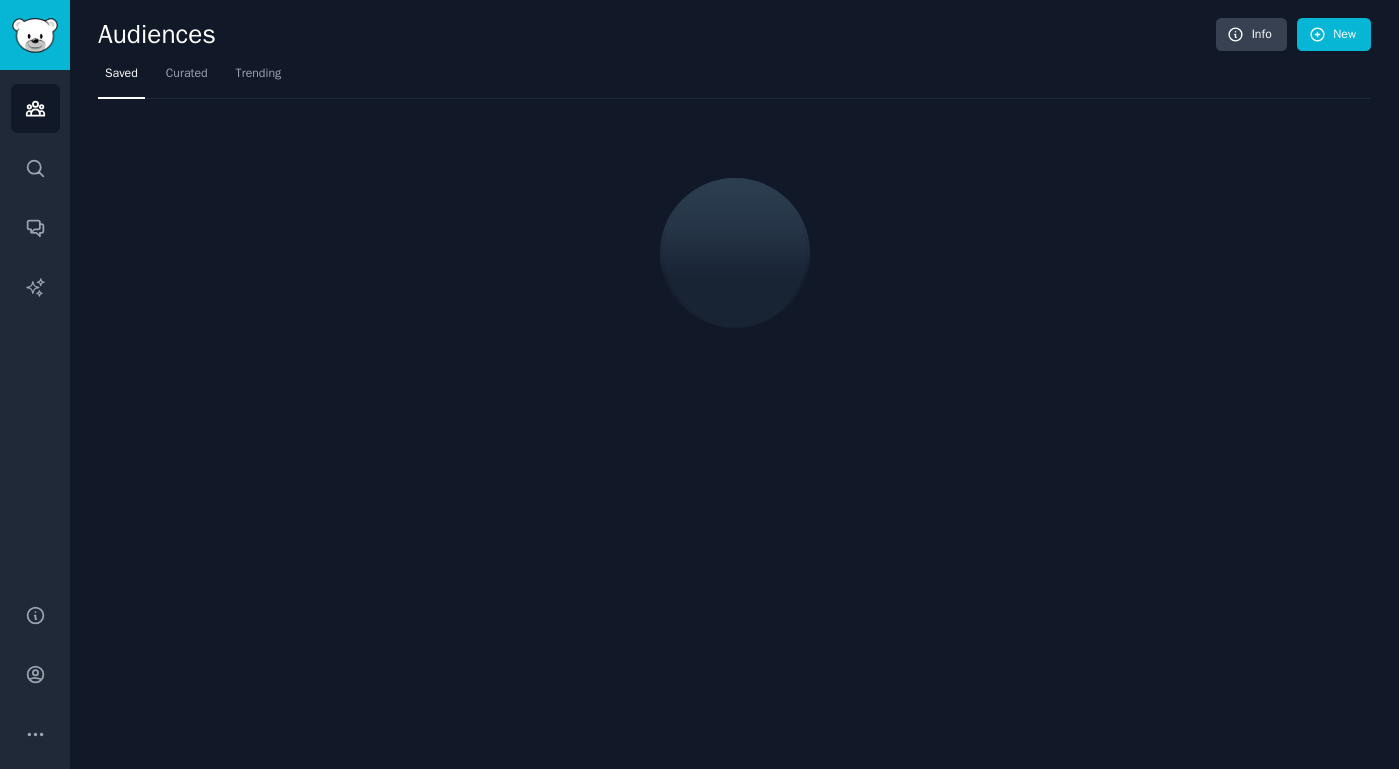 scroll, scrollTop: 0, scrollLeft: 0, axis: both 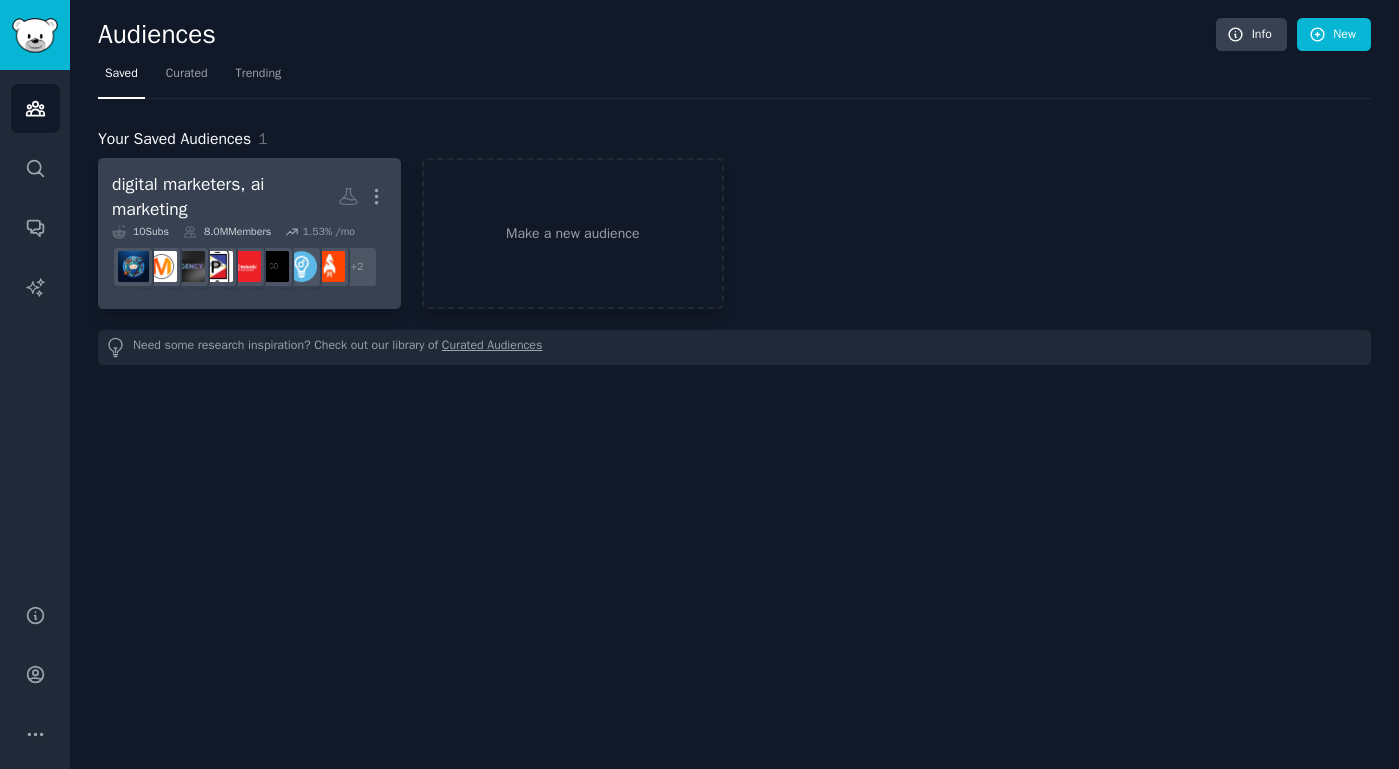 click on "digital marketers, ai marketing" at bounding box center [225, 196] 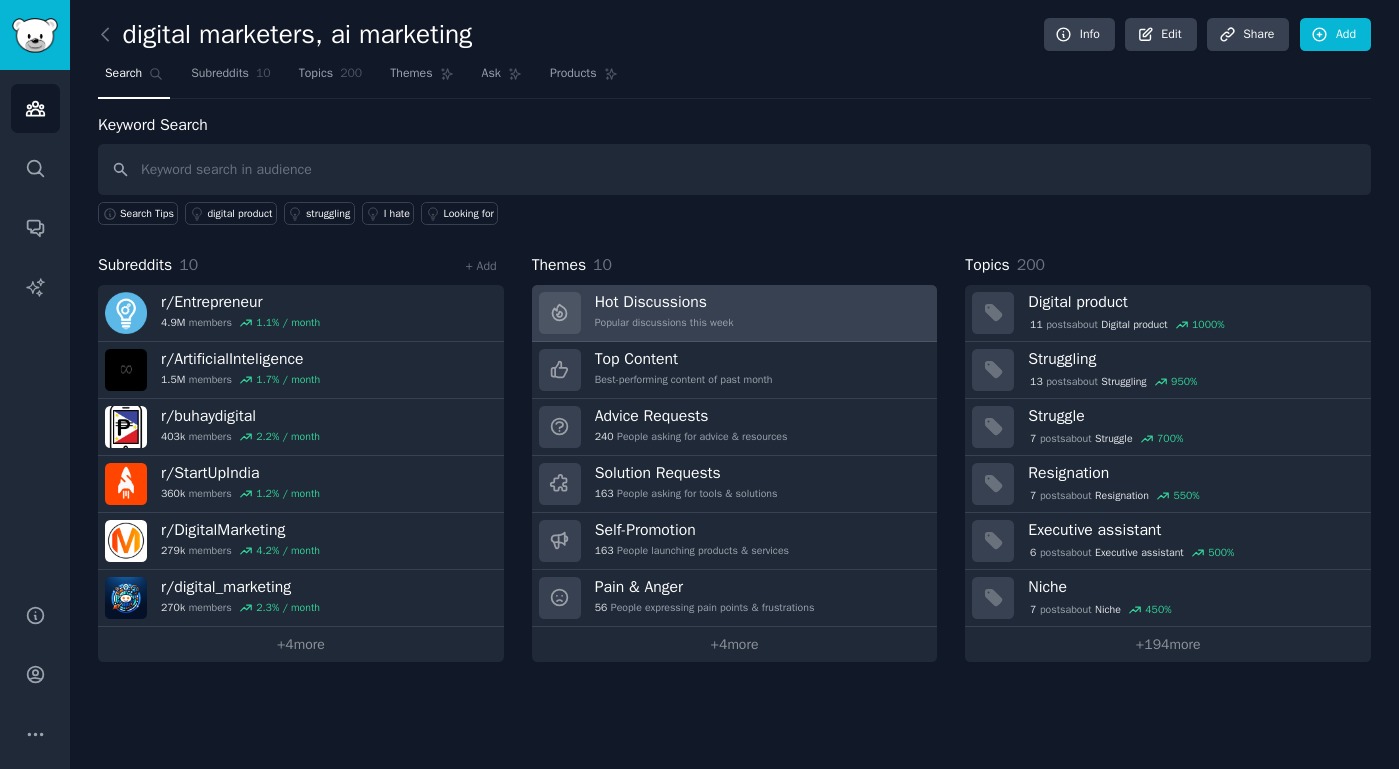 click on "Hot Discussions" at bounding box center (664, 302) 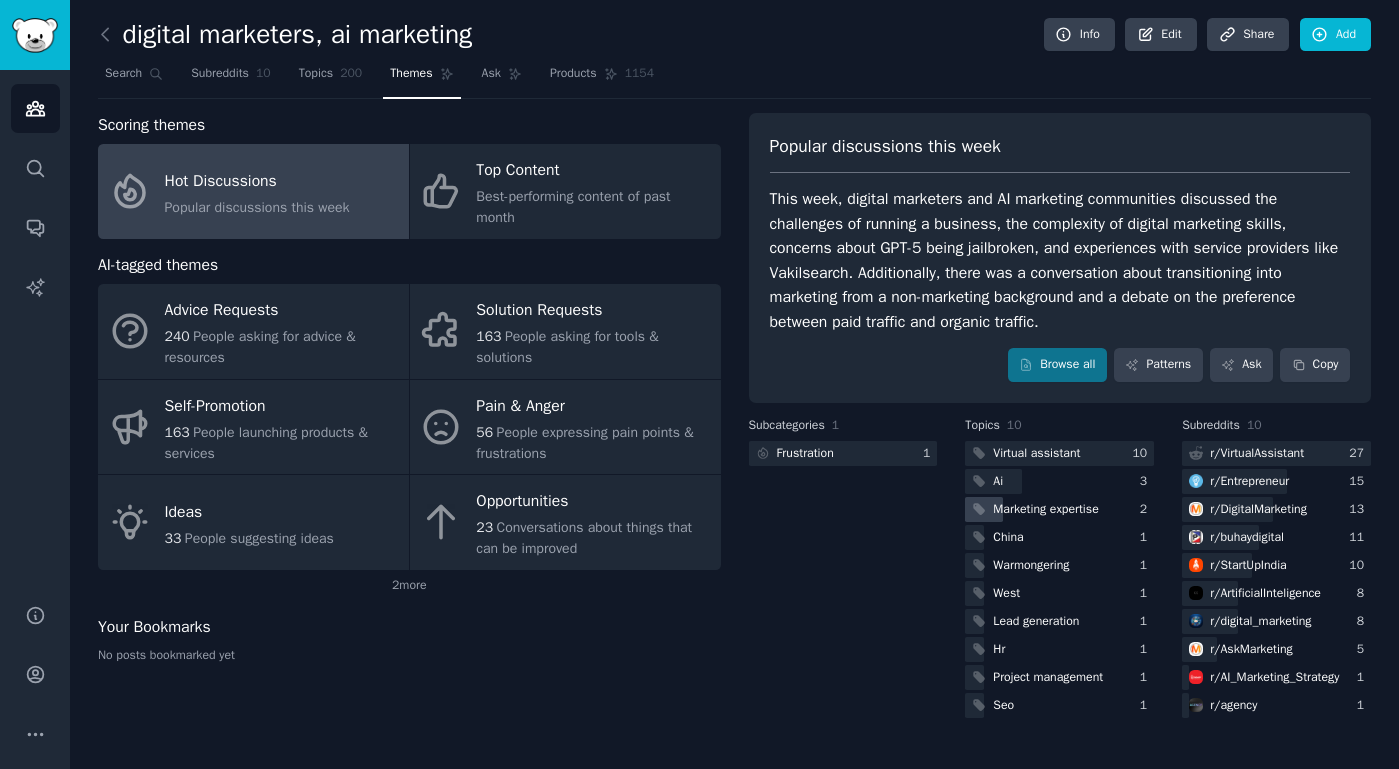 click on "Marketing expertise" at bounding box center (1045, 510) 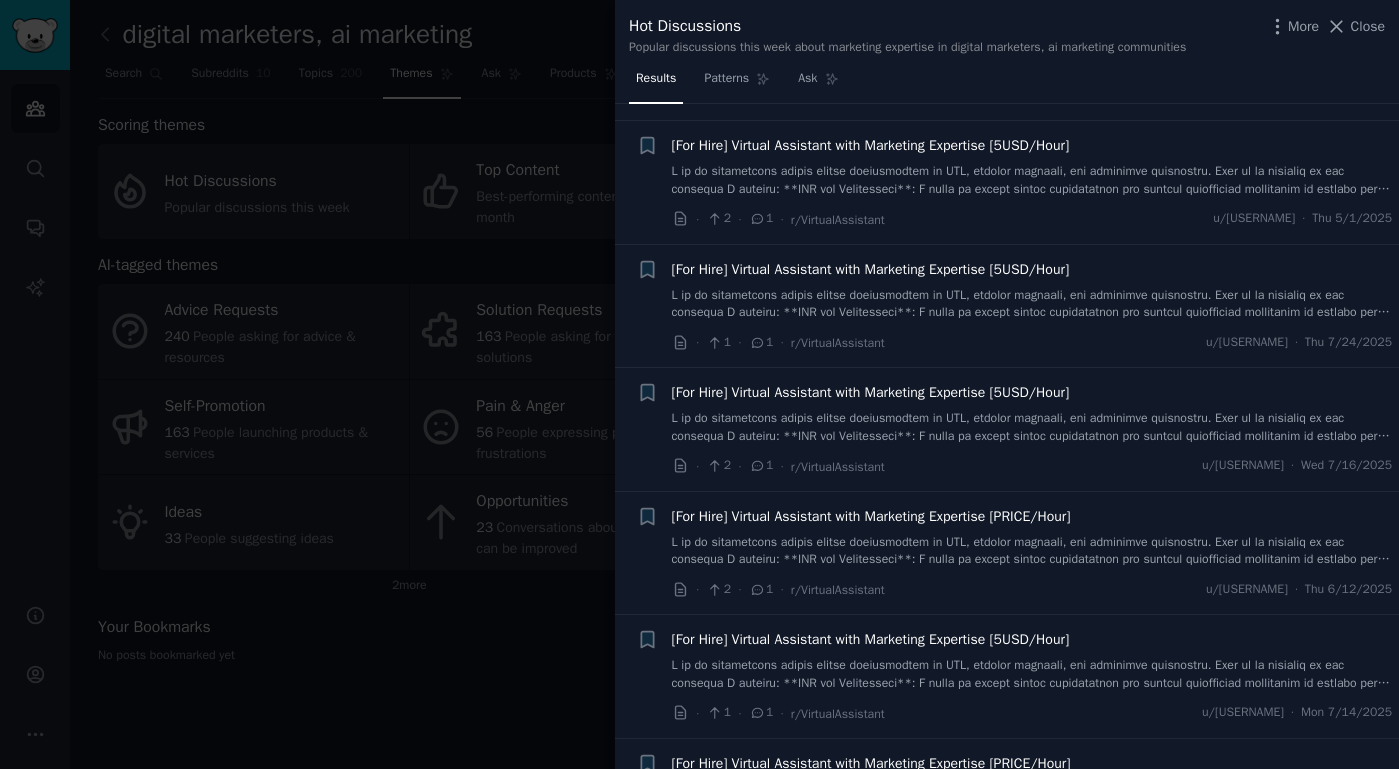 scroll, scrollTop: 0, scrollLeft: 0, axis: both 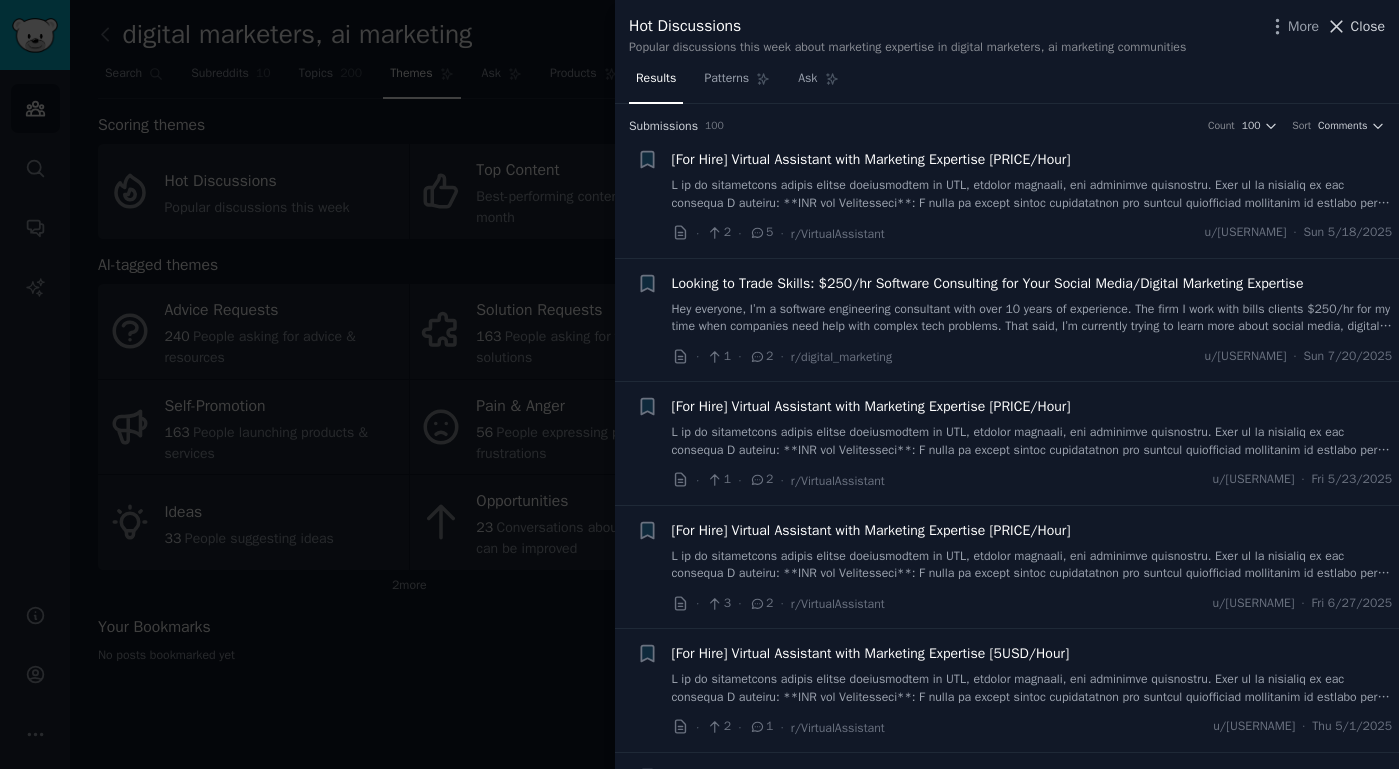 click 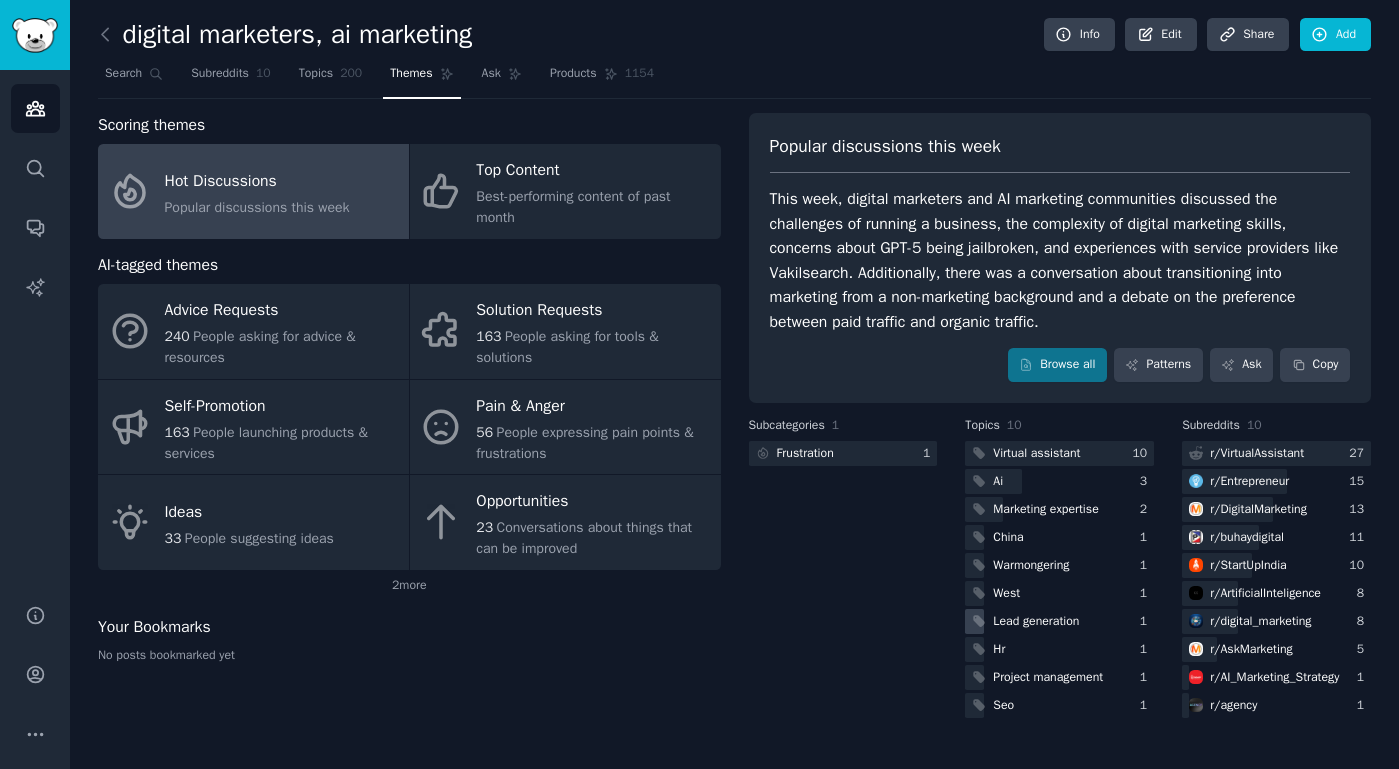 click on "Lead generation" at bounding box center (1036, 622) 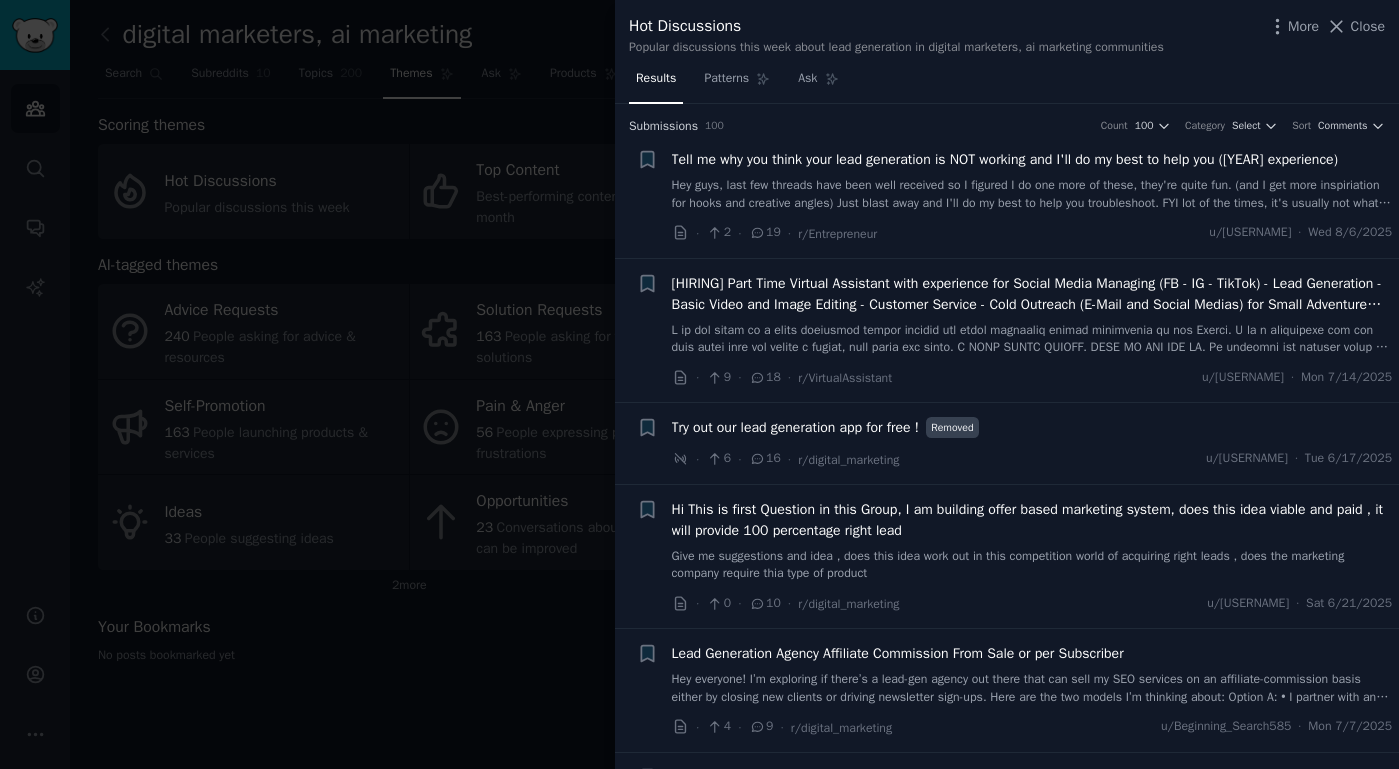 click on "Hey guys, last few threads have been well received so I figured I do one more of these, they're quite fun. (and I get more inspiriation for hooks and creative angles)
Just blast away and I'll do my best to help you troubleshoot.
FYI lot of the times, it's usually not what you think that's causing your sales to flatline.
Like an example that I basically encounter with every company we work with is blaming the leads, but in reality most of the leads are not bad, it'sjust that most sales people fail to follow up or engage them properly." at bounding box center [1032, 194] 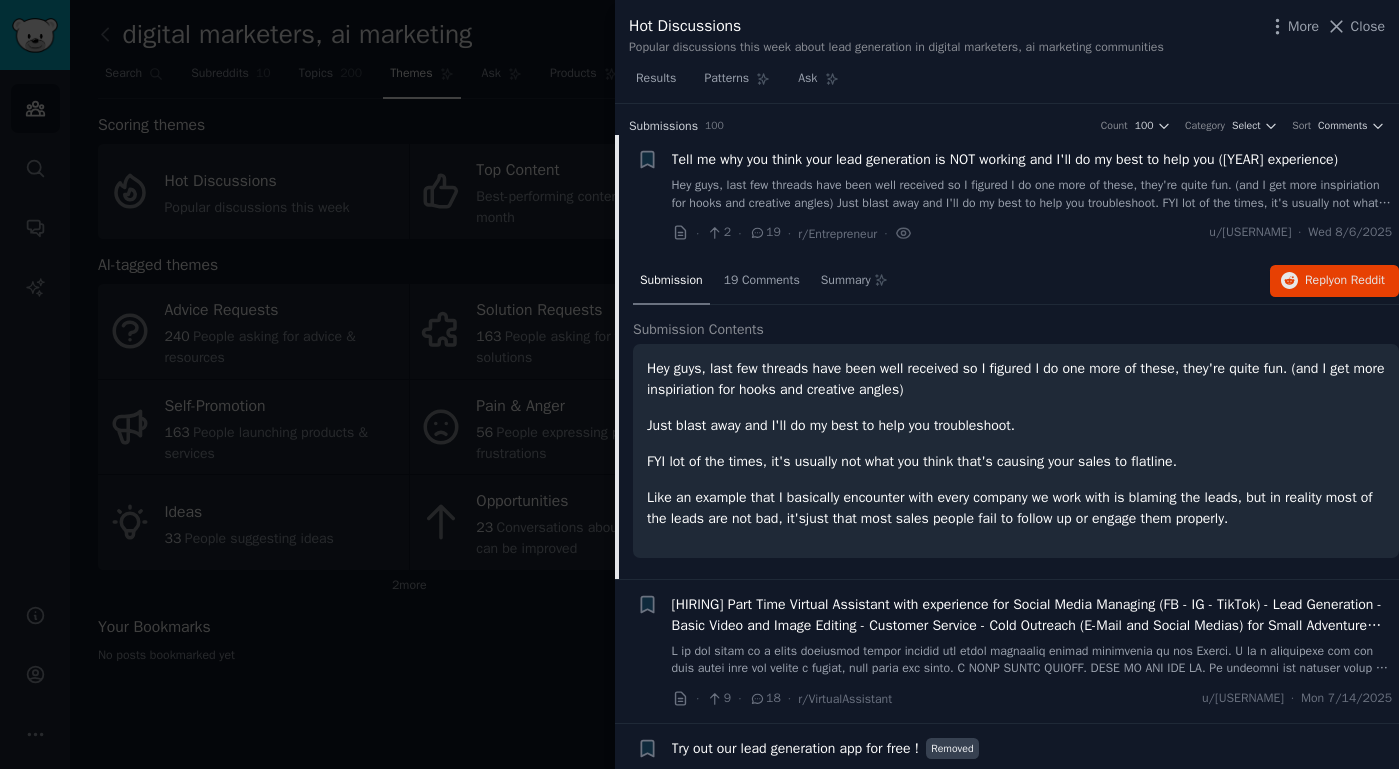 scroll, scrollTop: 31, scrollLeft: 0, axis: vertical 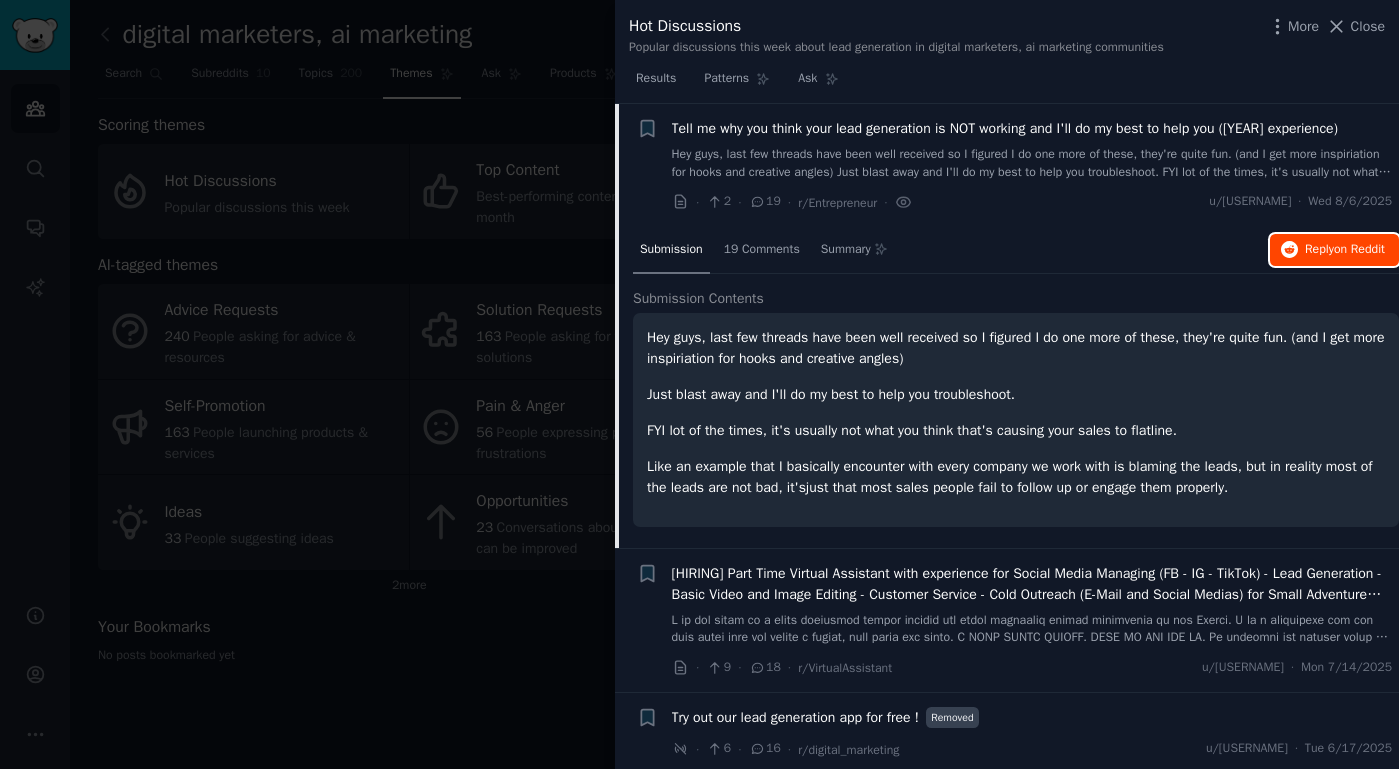 click on "on Reddit" at bounding box center [1359, 249] 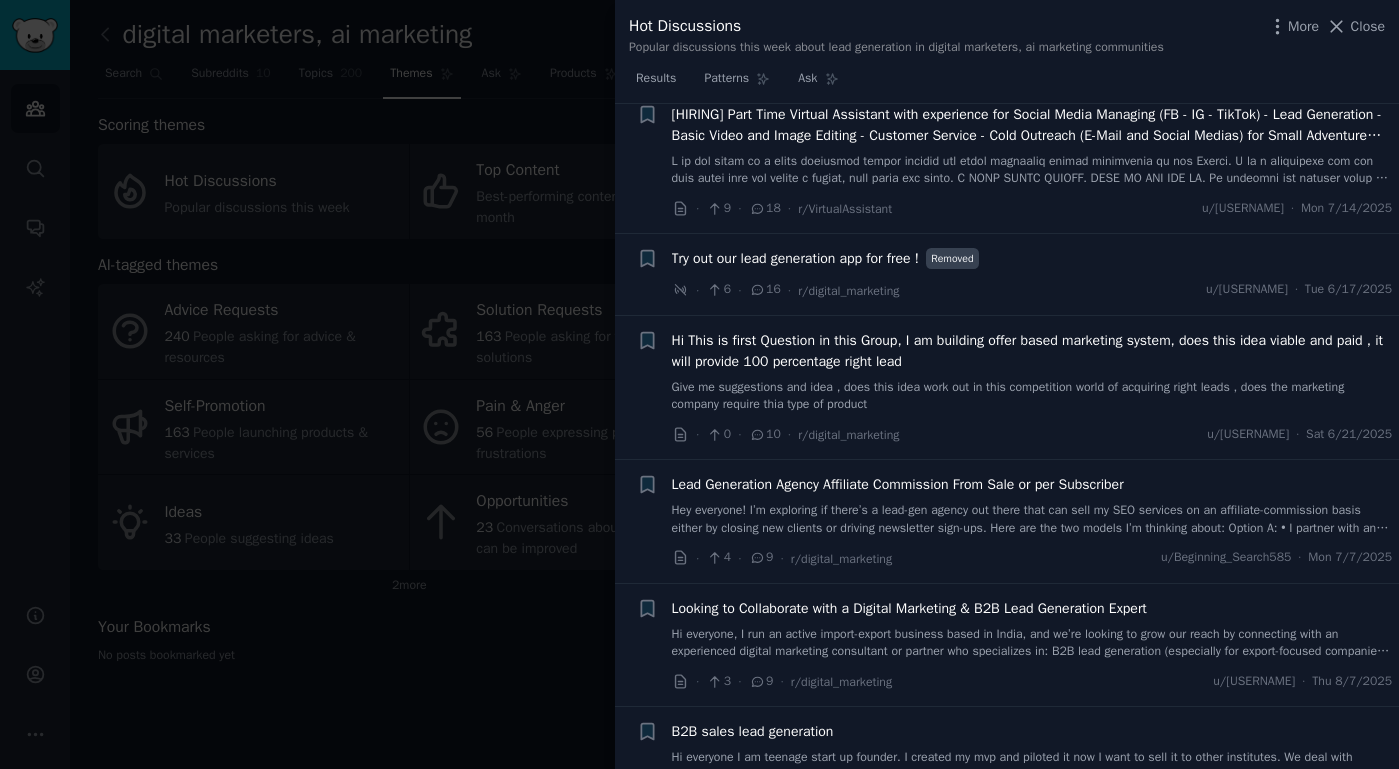 scroll, scrollTop: 510, scrollLeft: 0, axis: vertical 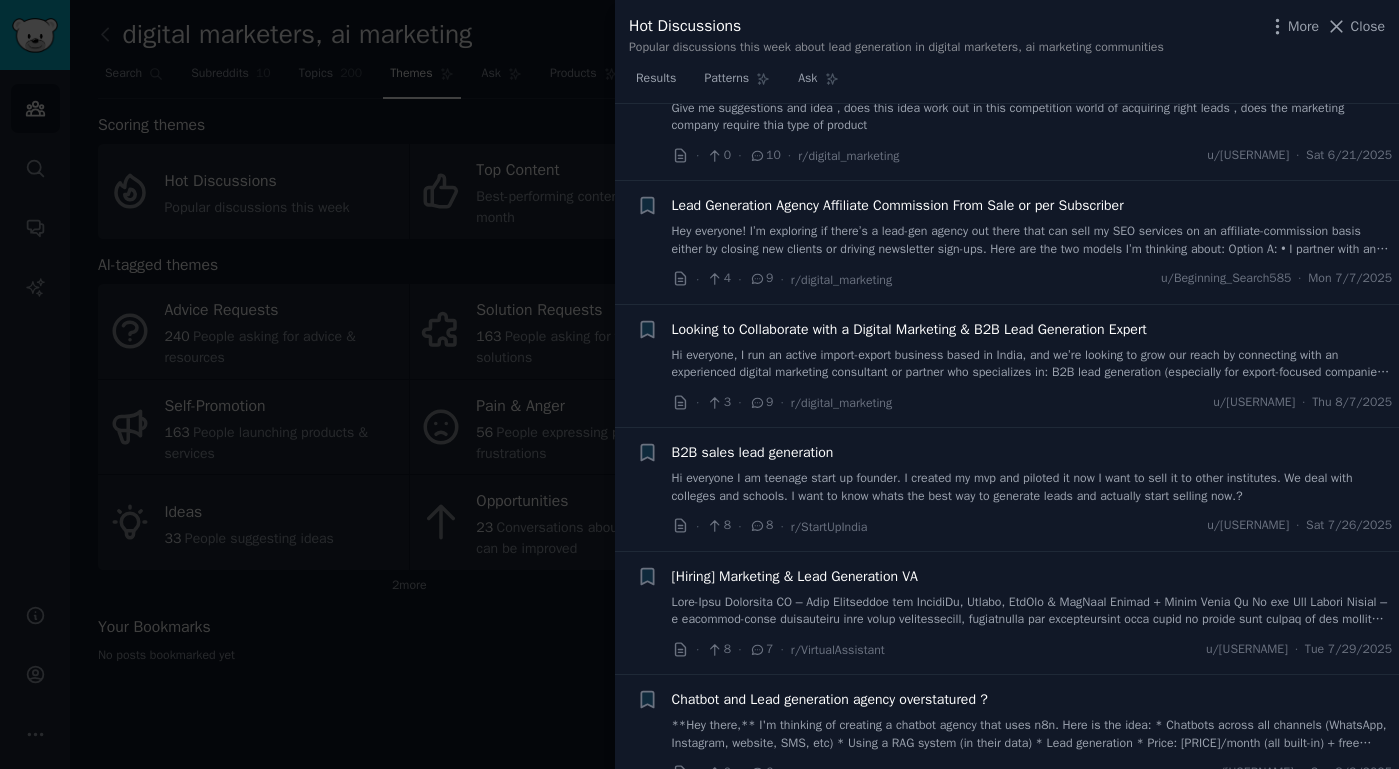 click on "Looking to Collaborate with a Digital Marketing & B2B Lead Generation Expert" at bounding box center (909, 329) 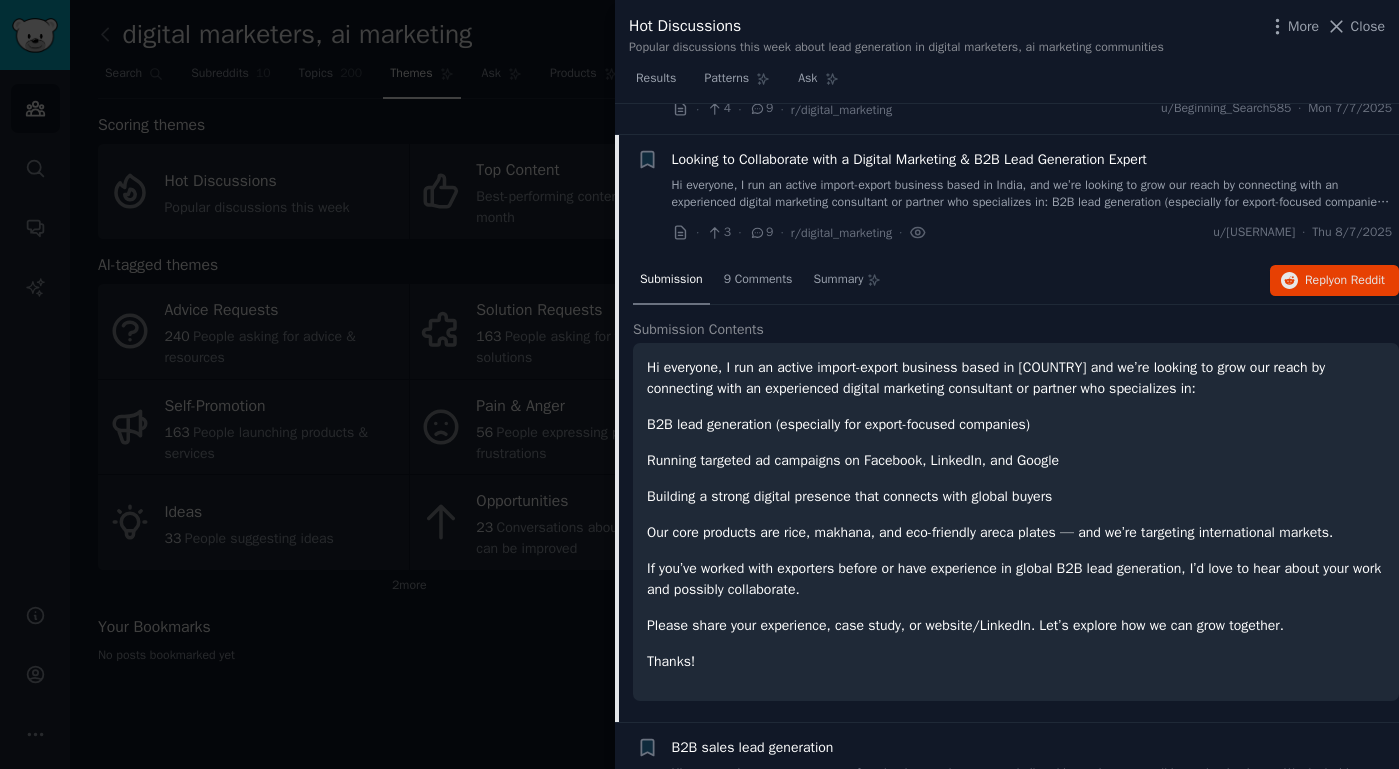 scroll, scrollTop: 670, scrollLeft: 0, axis: vertical 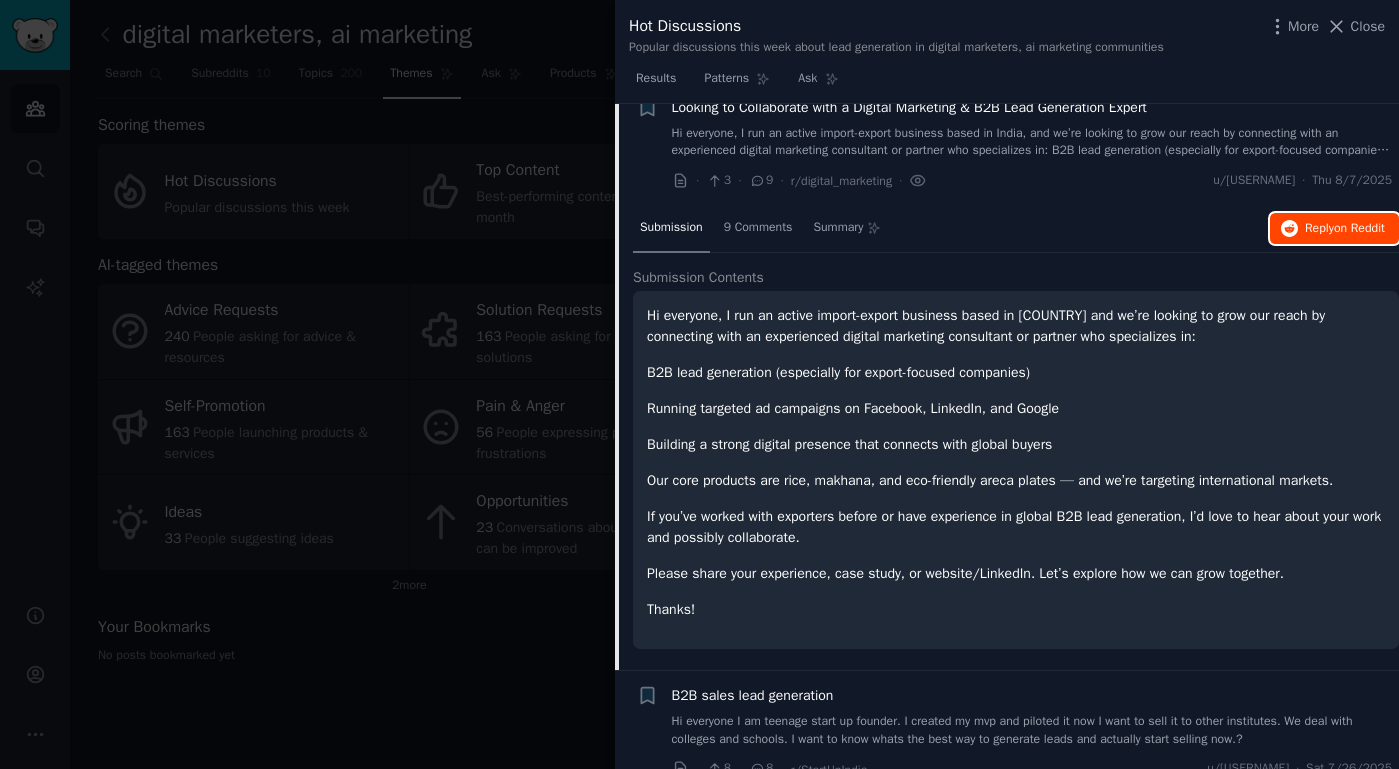 click on "Reply  on Reddit" at bounding box center (1345, 229) 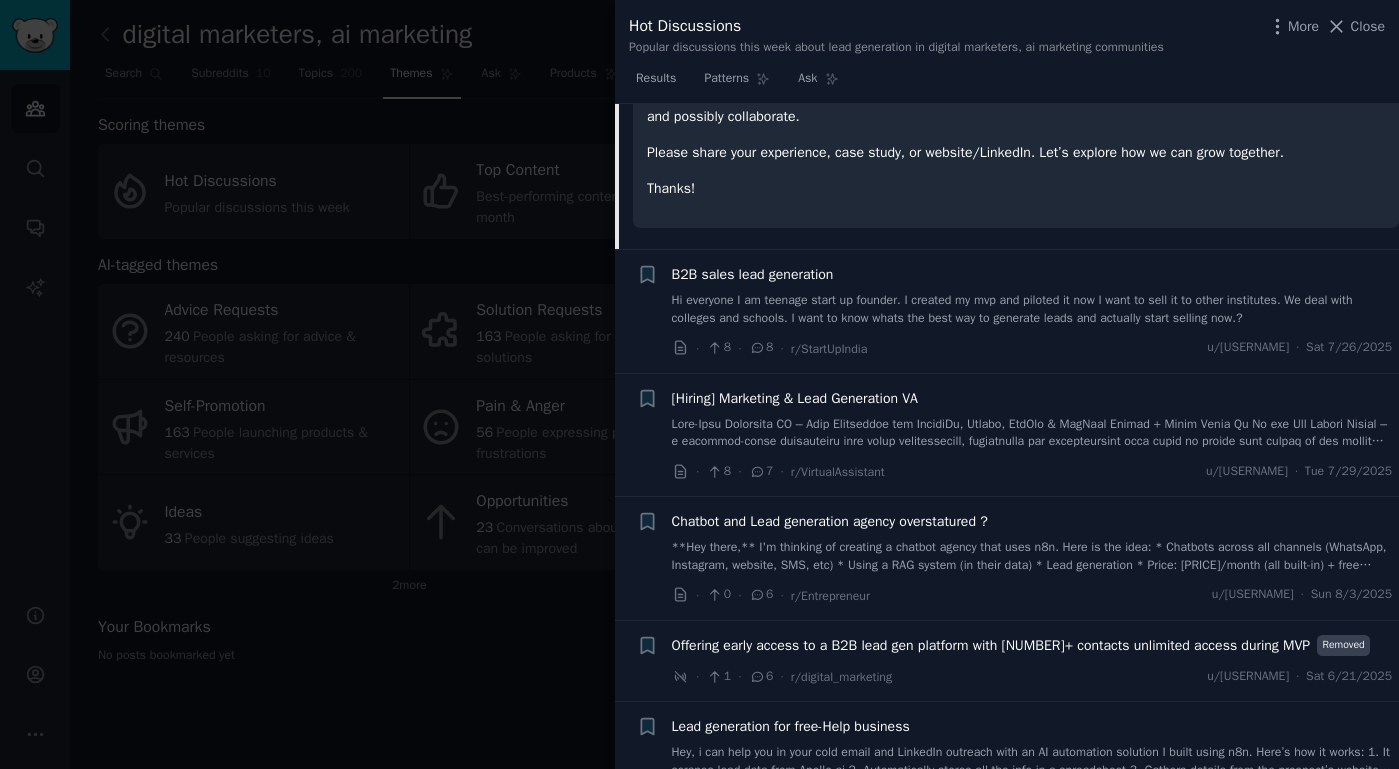 scroll, scrollTop: 1136, scrollLeft: 0, axis: vertical 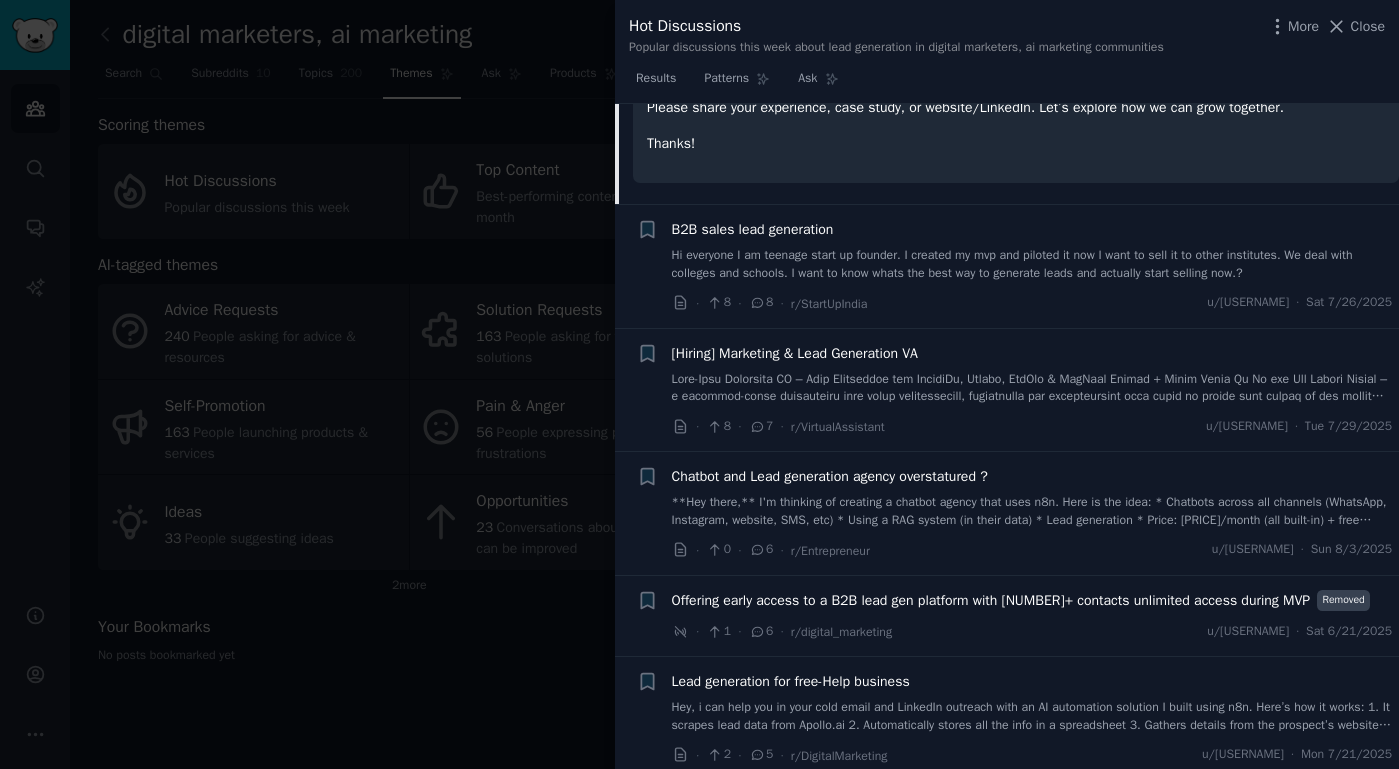 click on "Hi everyone I am teenage start up founder. I created my mvp and piloted it now I want to sell it to other institutes. We deal with colleges and schools. I want to know whats the best way to generate leads and actually start selling now.?" at bounding box center [1032, 264] 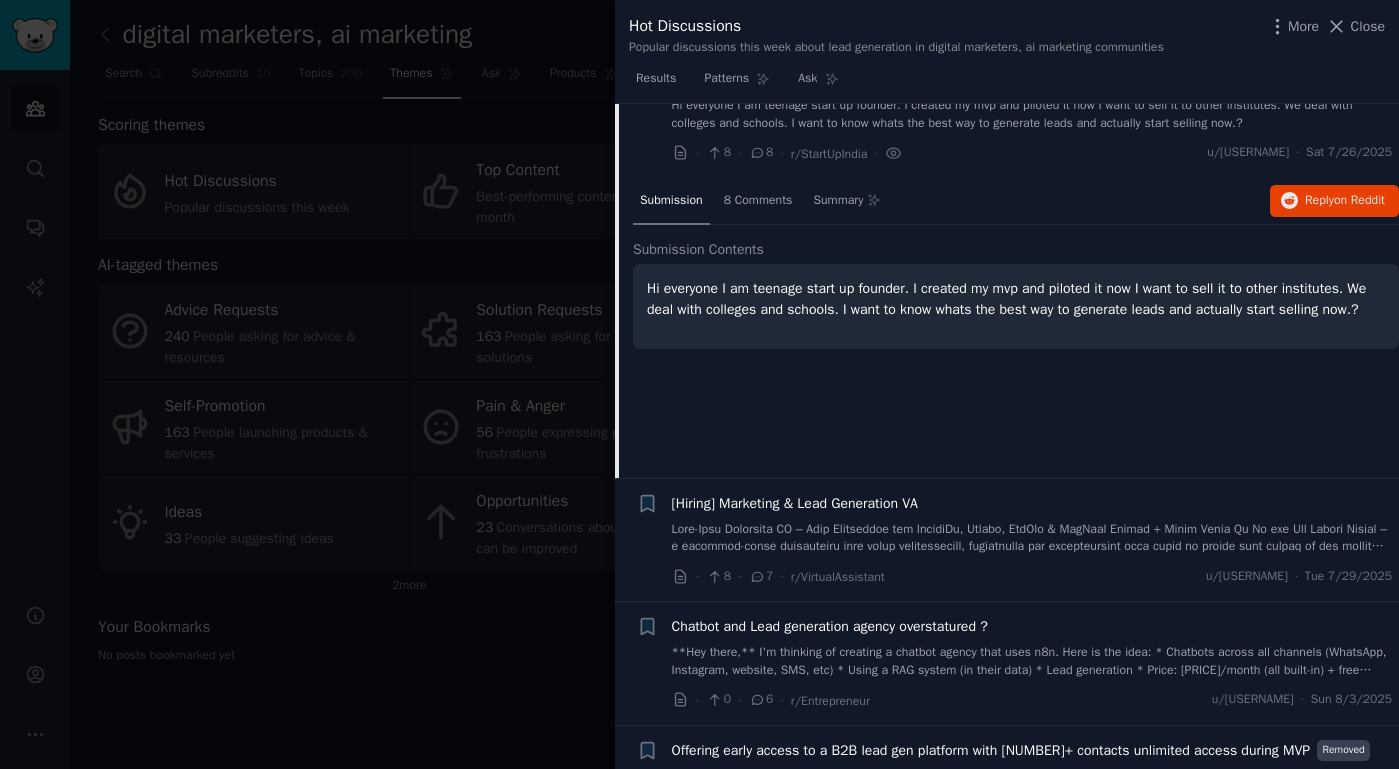 scroll, scrollTop: 793, scrollLeft: 0, axis: vertical 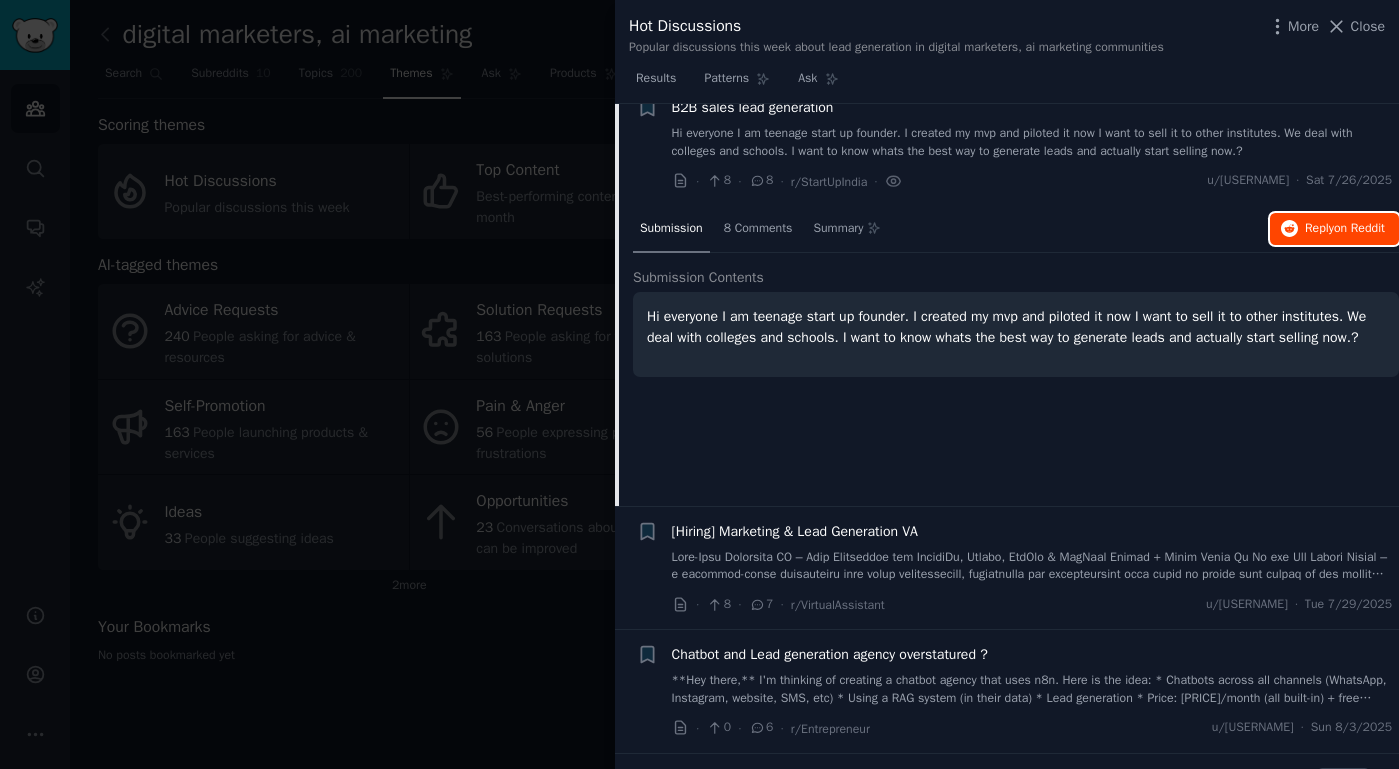 click on "Reply  on Reddit" at bounding box center (1345, 229) 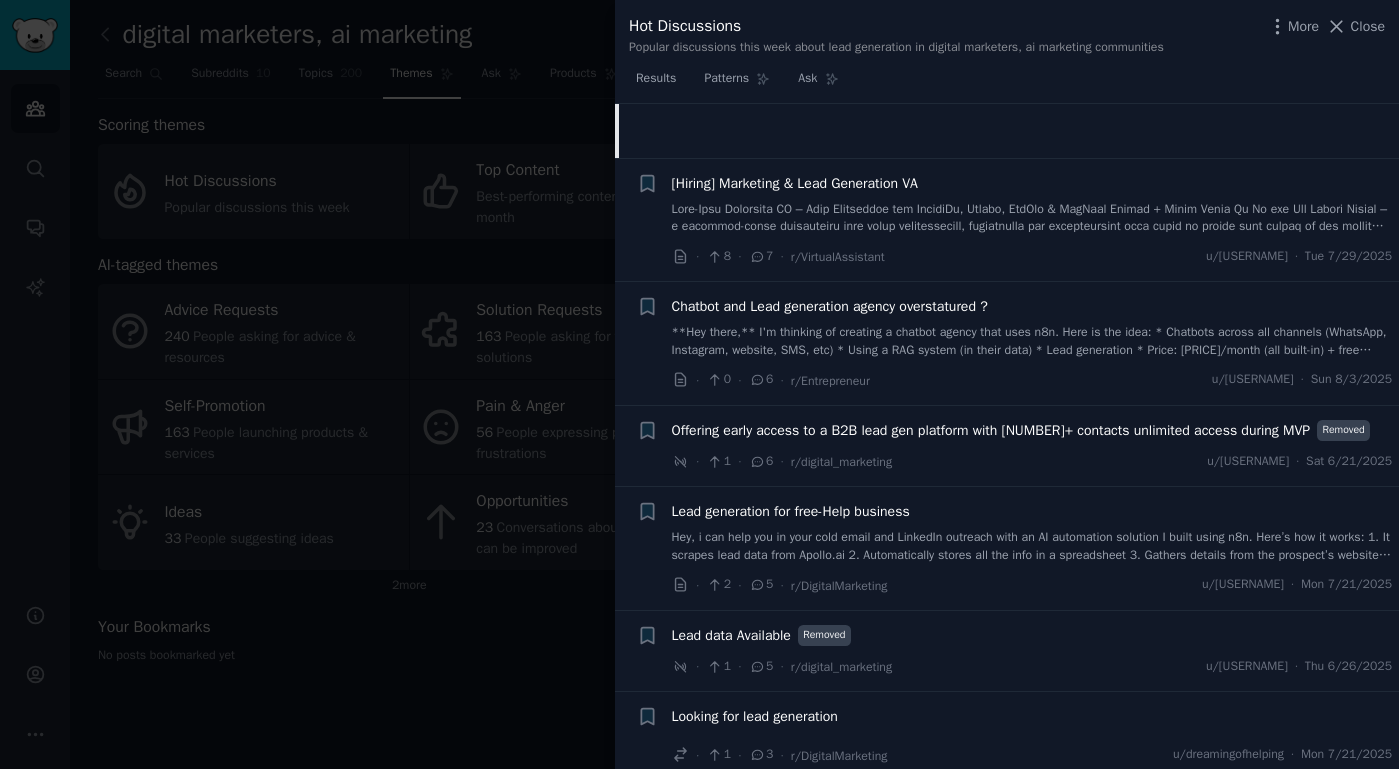 scroll, scrollTop: 1142, scrollLeft: 0, axis: vertical 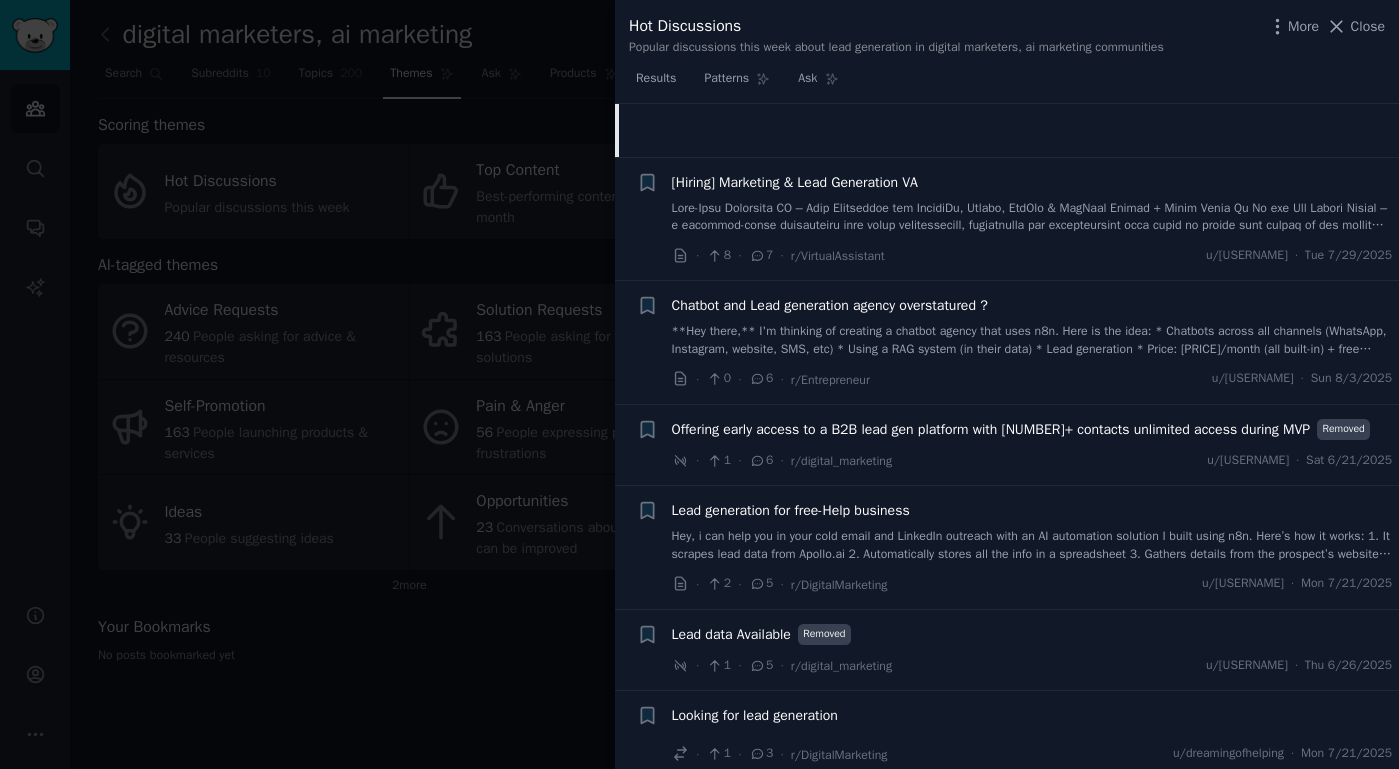 click on "**Hey there,**
I'm thinking of creating a chatbot agency that uses n8n.
Here is the idea:
* Chatbots across all channels (WhatsApp, Instagram, website, SMS, etc)
* Using a RAG system (in their data)
* Lead generation
* Price: [PRICE]/month (all built-in) + free setup
I am now thinking about the business model.
Do you think local businesses would be interested in this?
Is the price out of reach for them? Would it be valuable for this type of client?
I am also toying with the idea of a lead generation offering - but I have seen a ton of startups already popping up in that space. It is nuts!!!
What do you think?" at bounding box center (1032, 340) 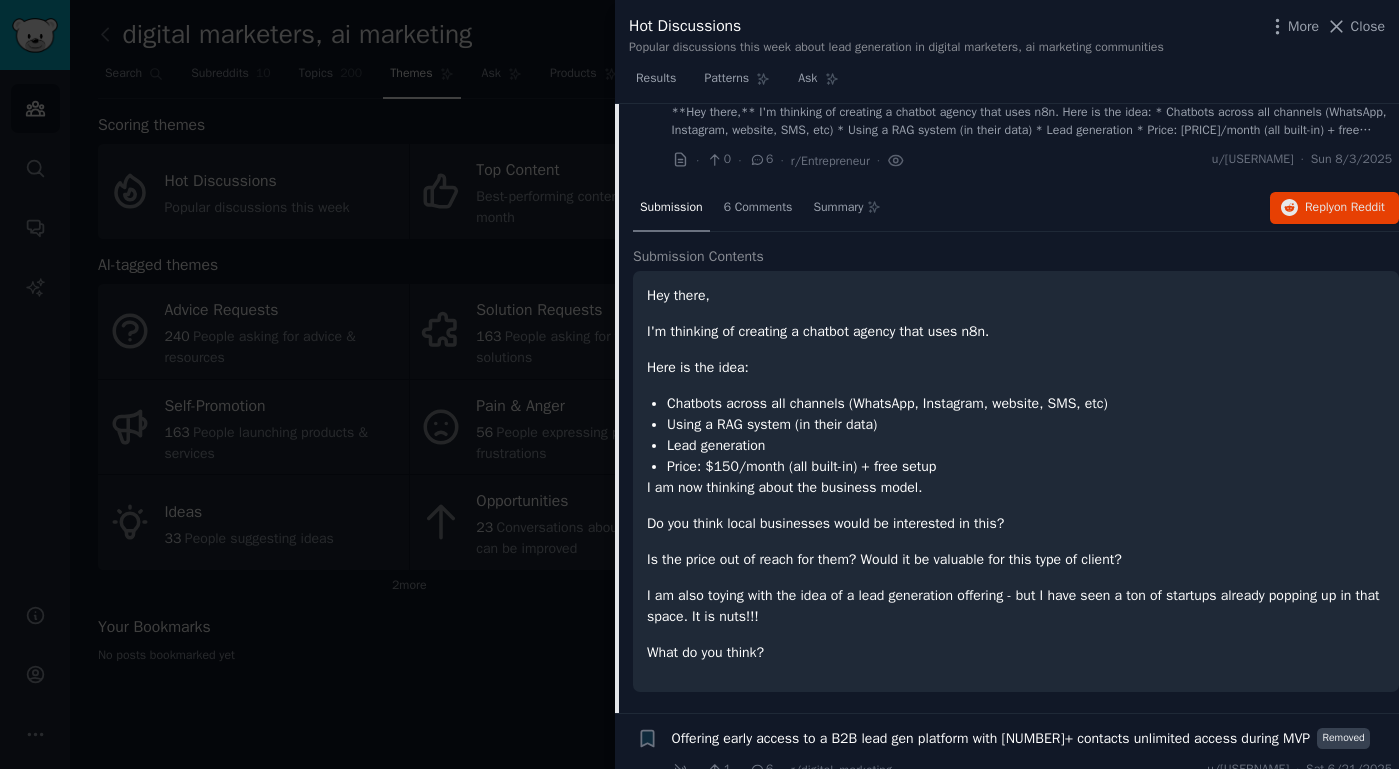 scroll, scrollTop: 1064, scrollLeft: 0, axis: vertical 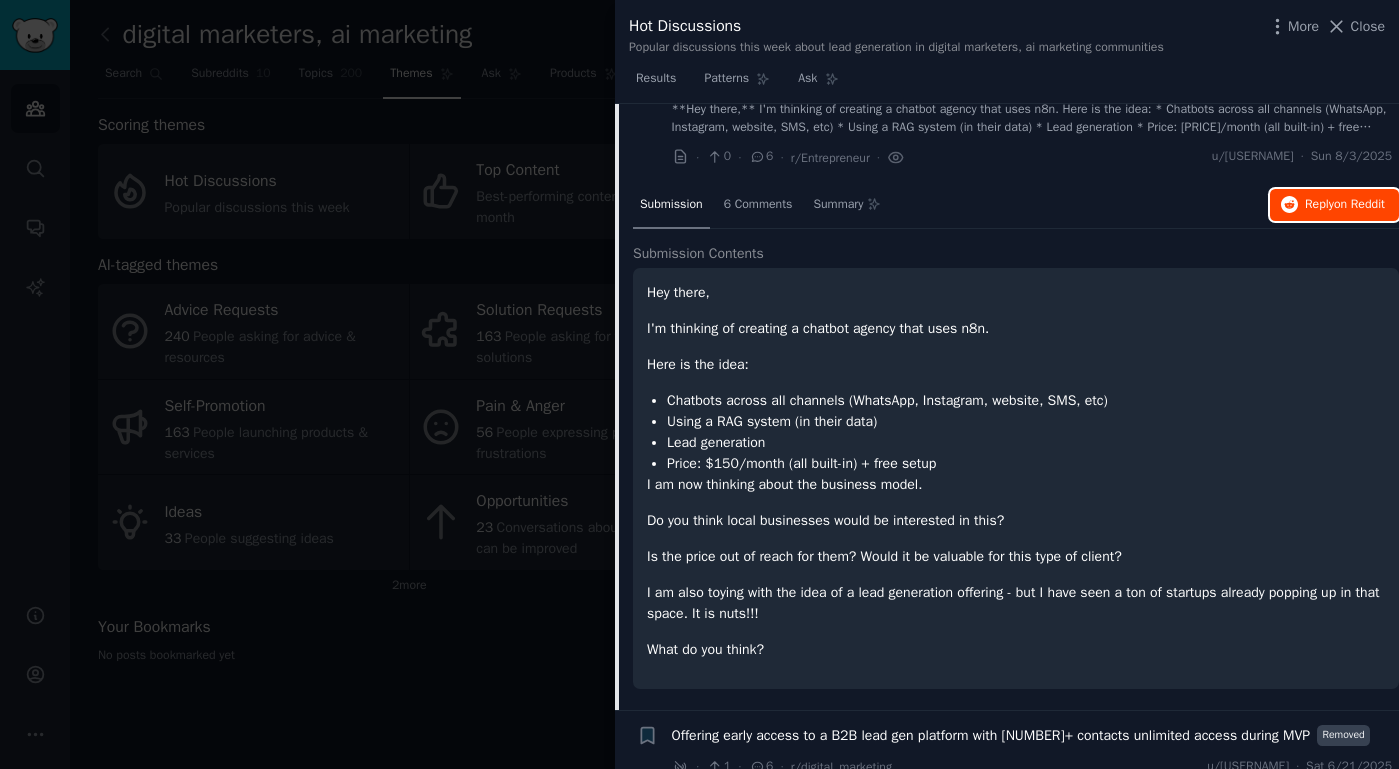 click on "on Reddit" at bounding box center (1359, 204) 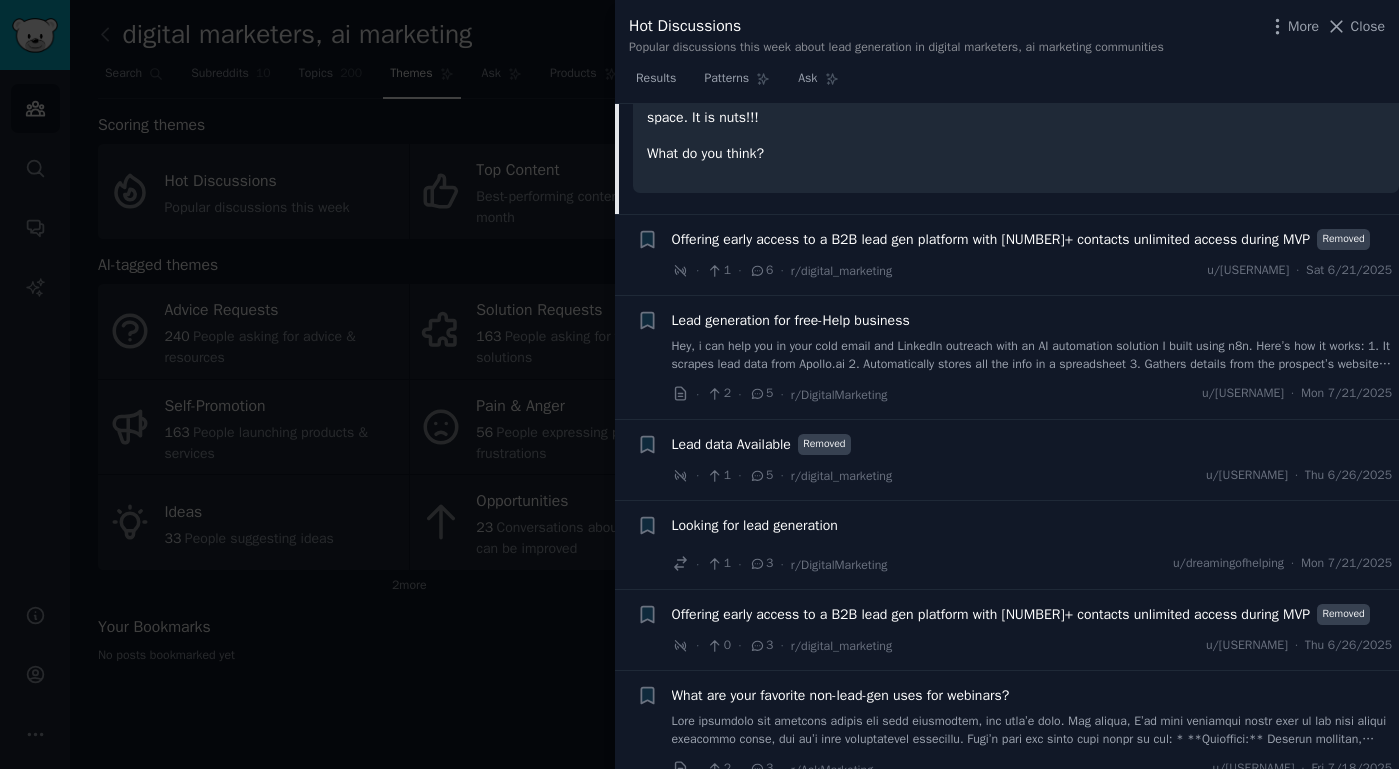 scroll, scrollTop: 1530, scrollLeft: 0, axis: vertical 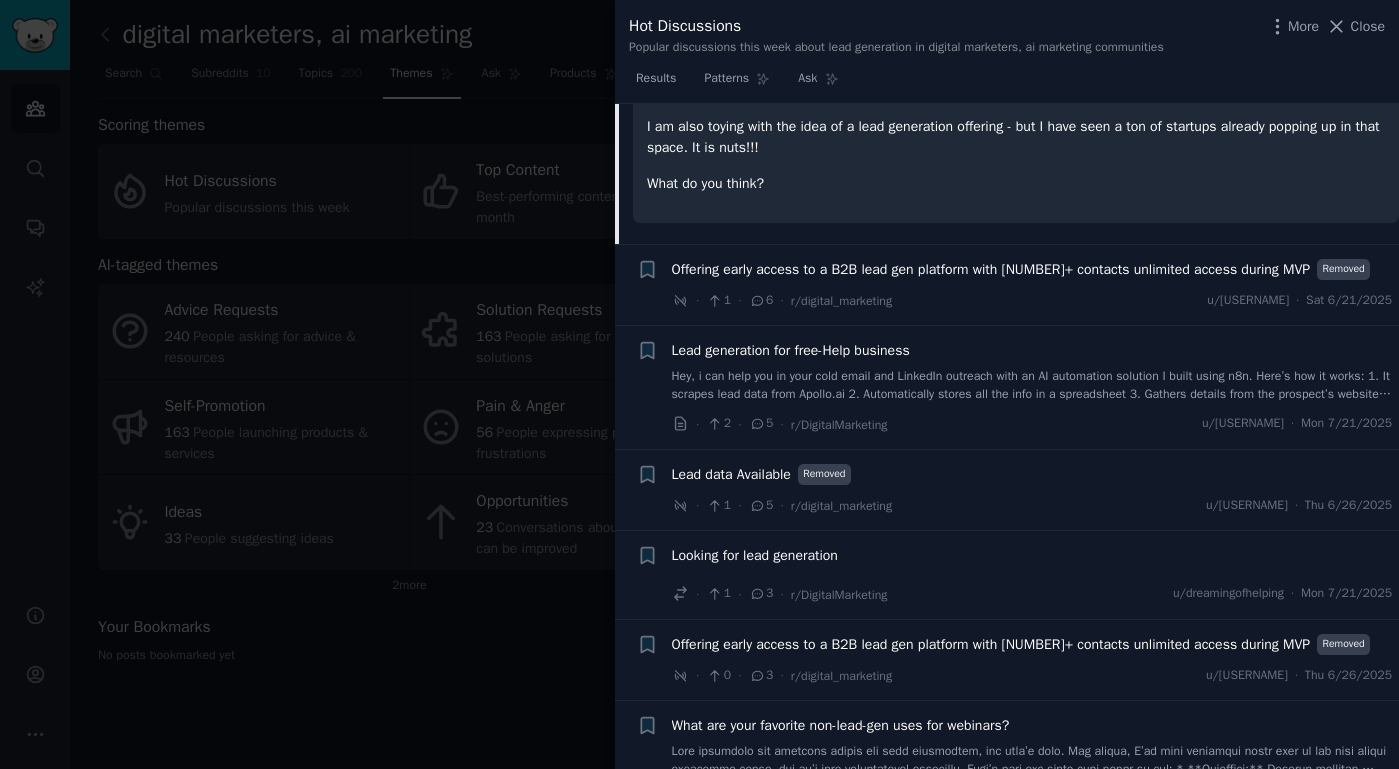 click on "Hey, i can help you in your cold email and LinkedIn outreach with an AI automation solution I built using n8n.
Here’s how it works:
1.	It scrapes lead data from Apollo.ai
2.	Automatically stores all the info in a spreadsheet
3.	Gathers details from the prospect’s website and top 3 LinkedIn posts
4.	Generates highly personalized messages like this:
Hey [NAME],
Saw you were recognized as a top performer—really impressive! Also noticed you’ve spent [NUMBER] years at [COMPANY NAME], which speaks volumes about your loyalty and commitment.
We help businesses like yours with AI automation services and would love to collaborate with someone as dedicated as you.
5.	If someone replies, the AI will automatically follow up and send a meeting invite
6.	If there’s no reply, it sends [NUMBER] polite reminders and then stops
This approach significantly improves open and reply rates—and gives you a better shot at converting leads." at bounding box center [1032, 385] 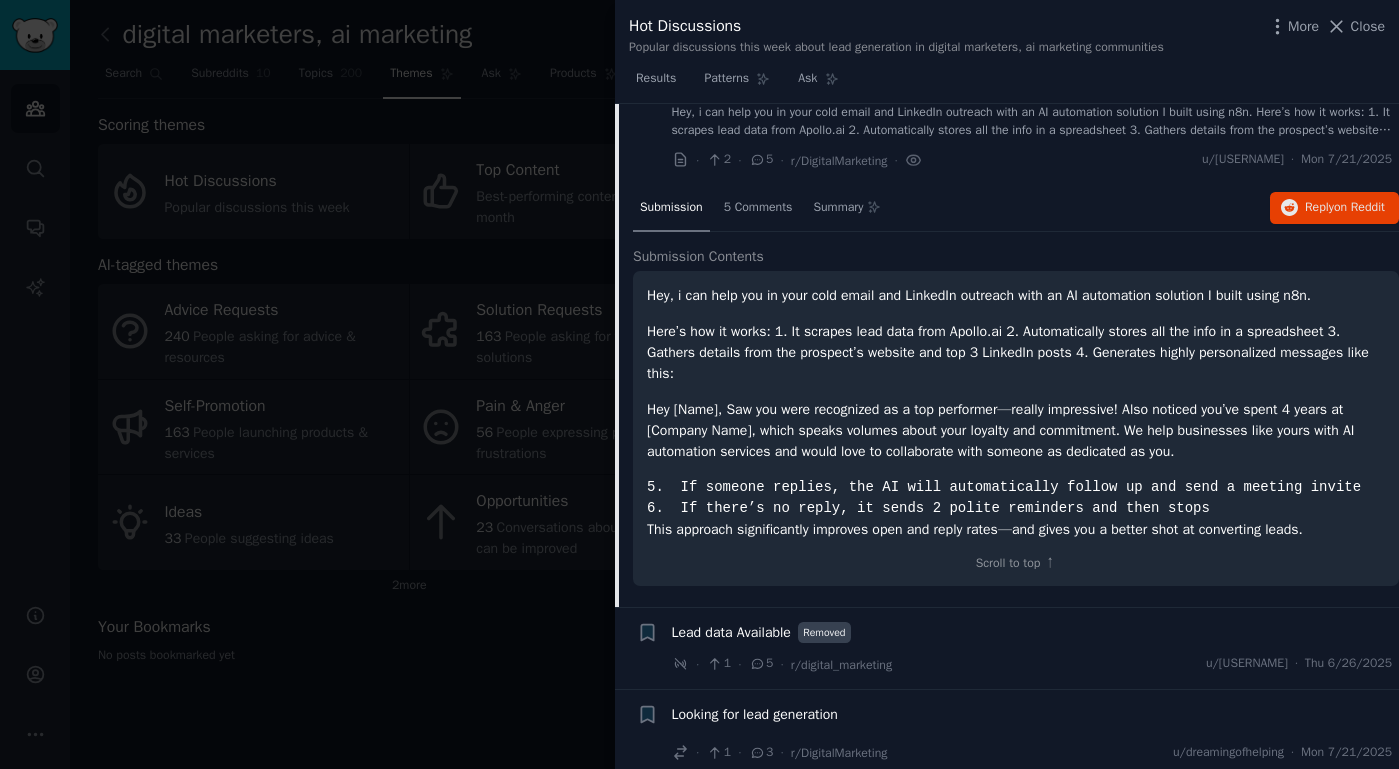 scroll, scrollTop: 1273, scrollLeft: 0, axis: vertical 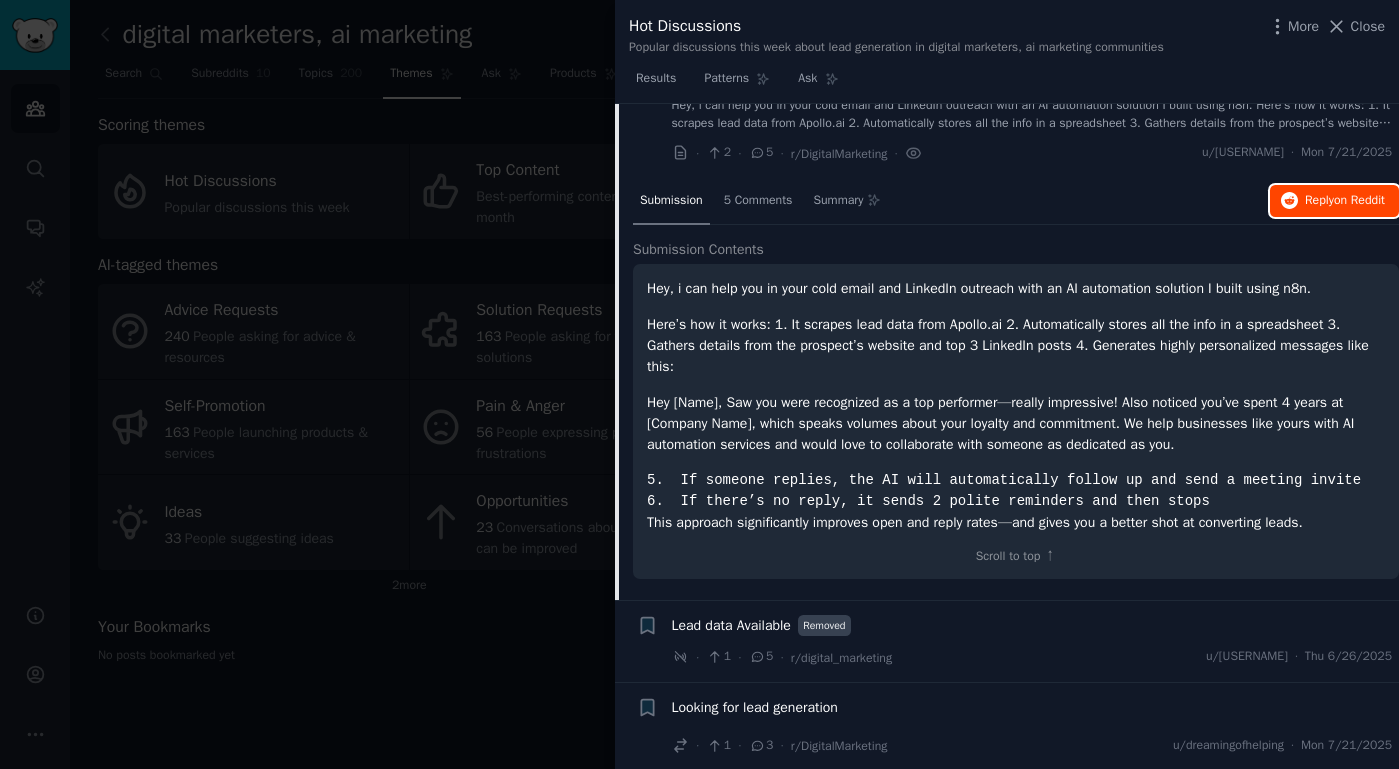 click on "Reply  on Reddit" at bounding box center [1345, 201] 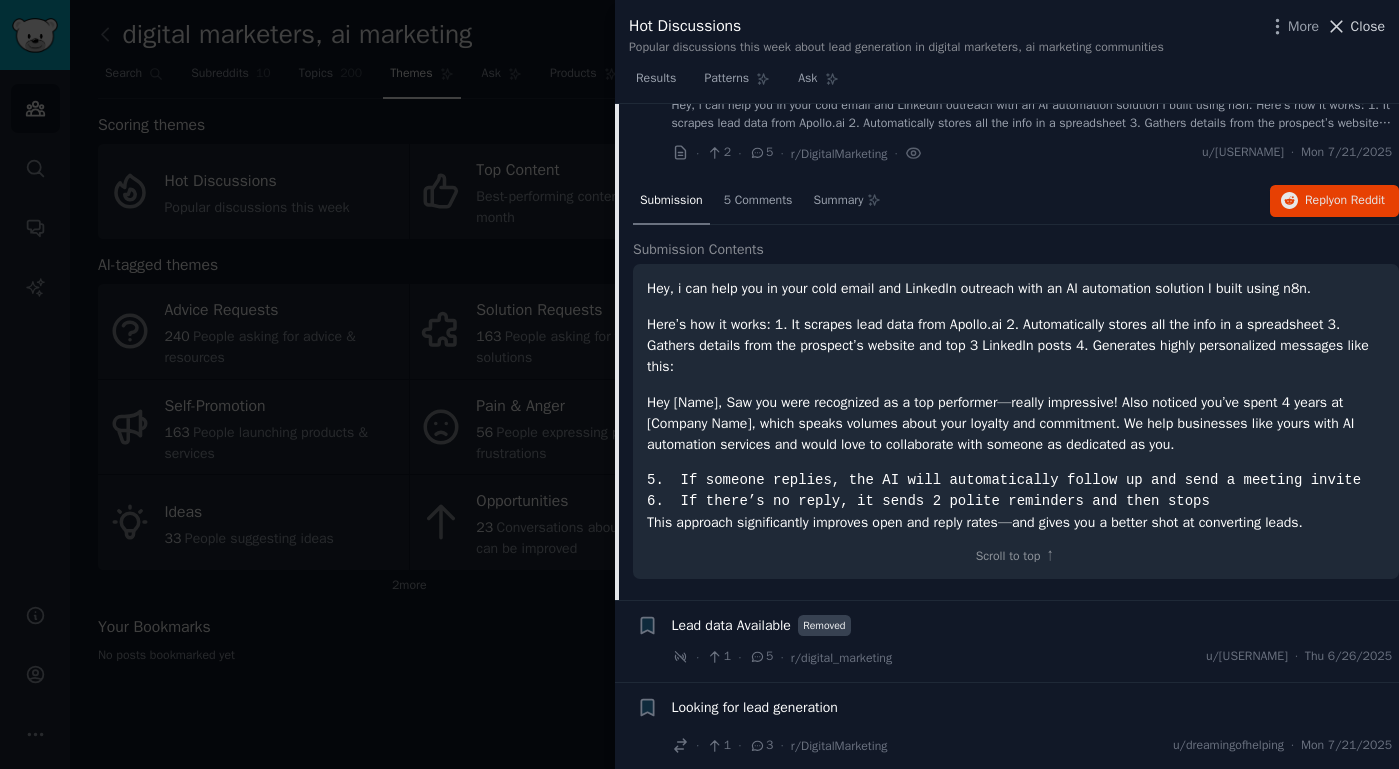 click on "Close" at bounding box center (1368, 26) 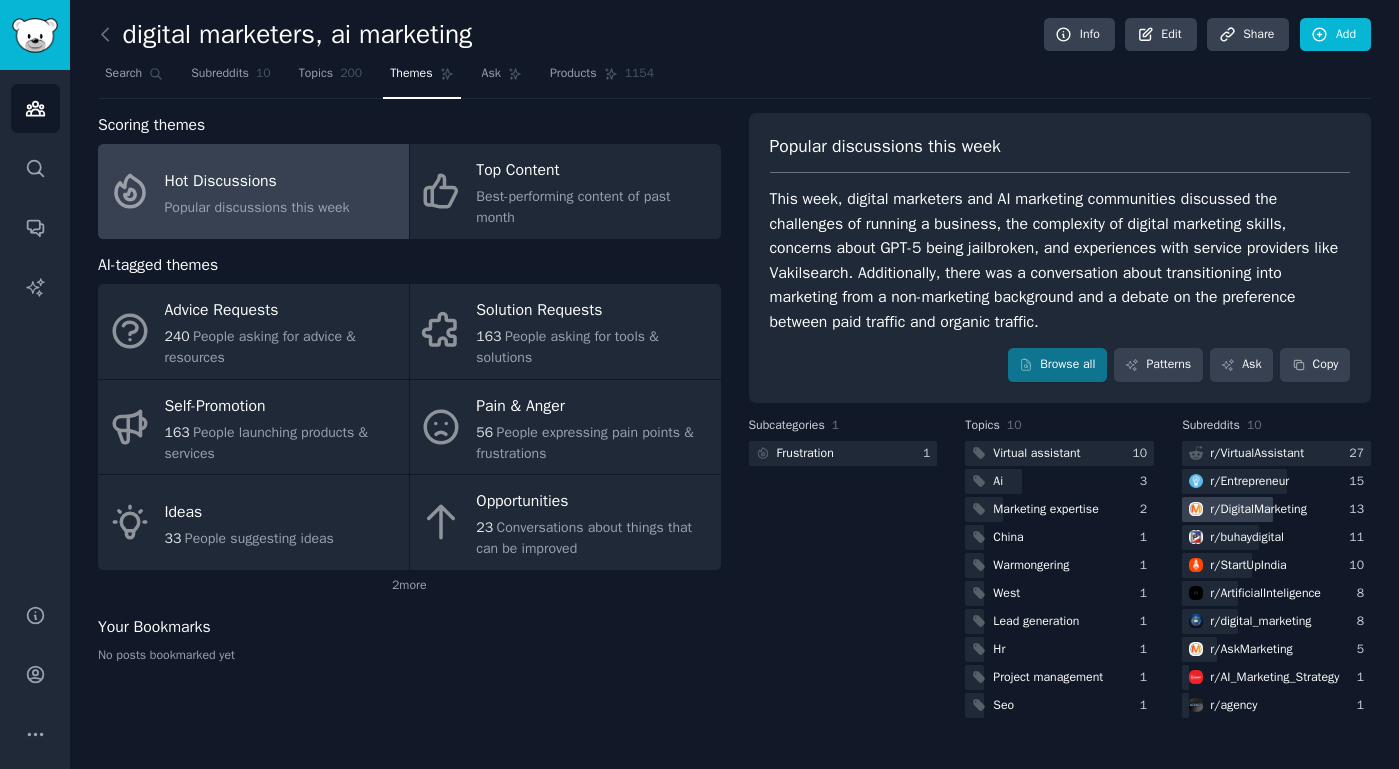 click on "r/ DigitalMarketing" at bounding box center [1258, 510] 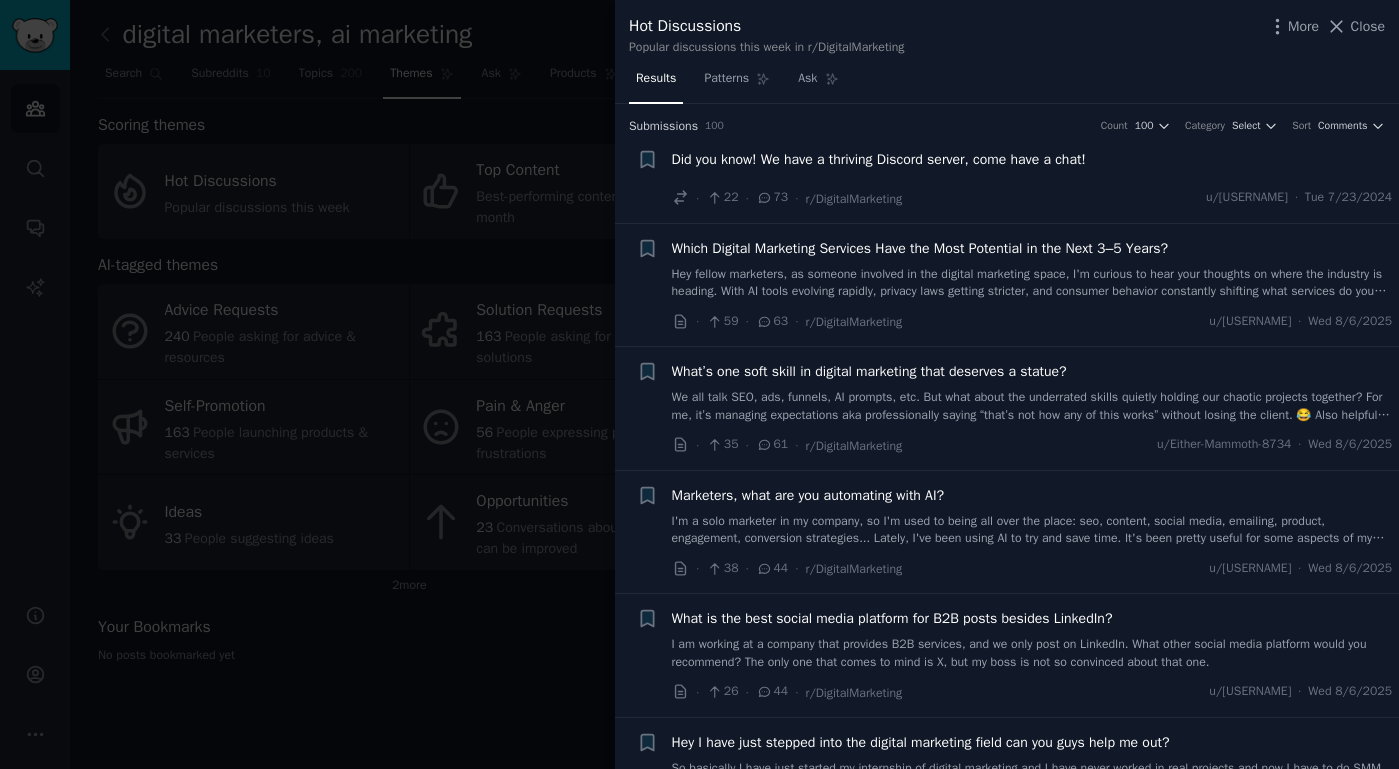 click on "Hey fellow marketers, as someone involved in the digital marketing space, I'm curious to hear your thoughts on where the industry is heading. With AI tools evolving rapidly, privacy laws getting stricter, and consumer behavior constantly shifting what services do you think will dominate or become essential in the next [NUMBER] to [NUMBER] years?
Some areas I’ve been thinking about:
* AI-powered content & ad generation
* First-party data strategies
* Influencer marketing evolution
* Short-form video
* Voice search or SEO
Would love to hear your experiences or predictions! If you had to double down on one service or skill, what would it be and why?" at bounding box center [1032, 283] 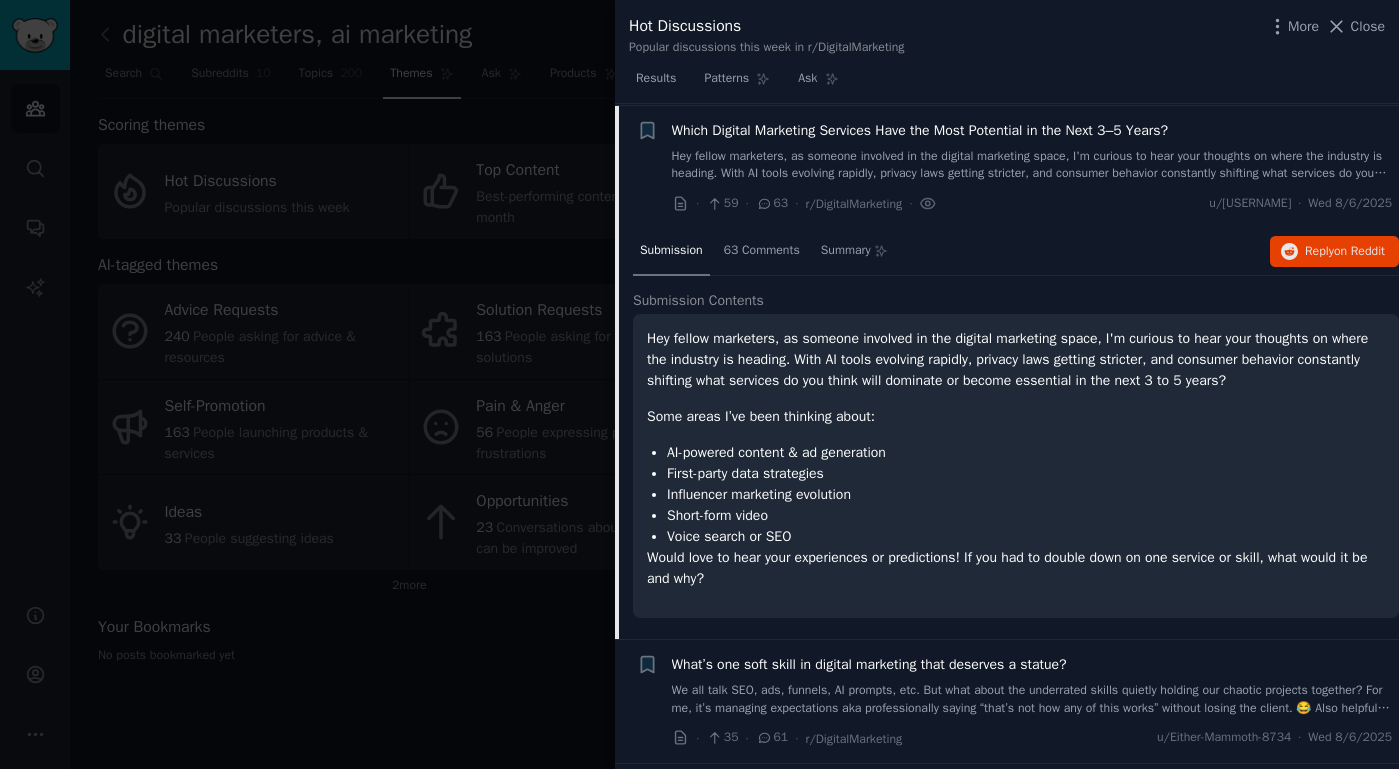 scroll, scrollTop: 120, scrollLeft: 0, axis: vertical 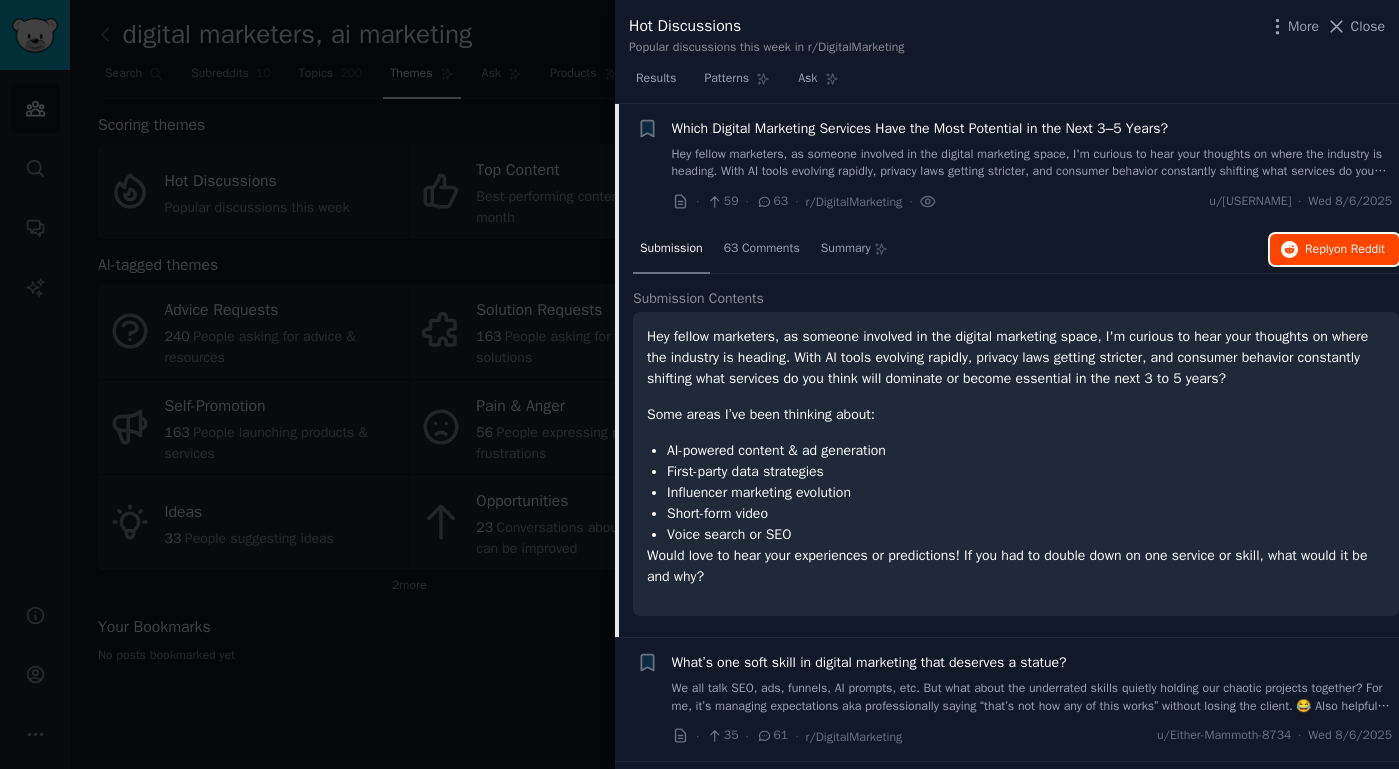 click on "Reply  on Reddit" at bounding box center (1334, 250) 